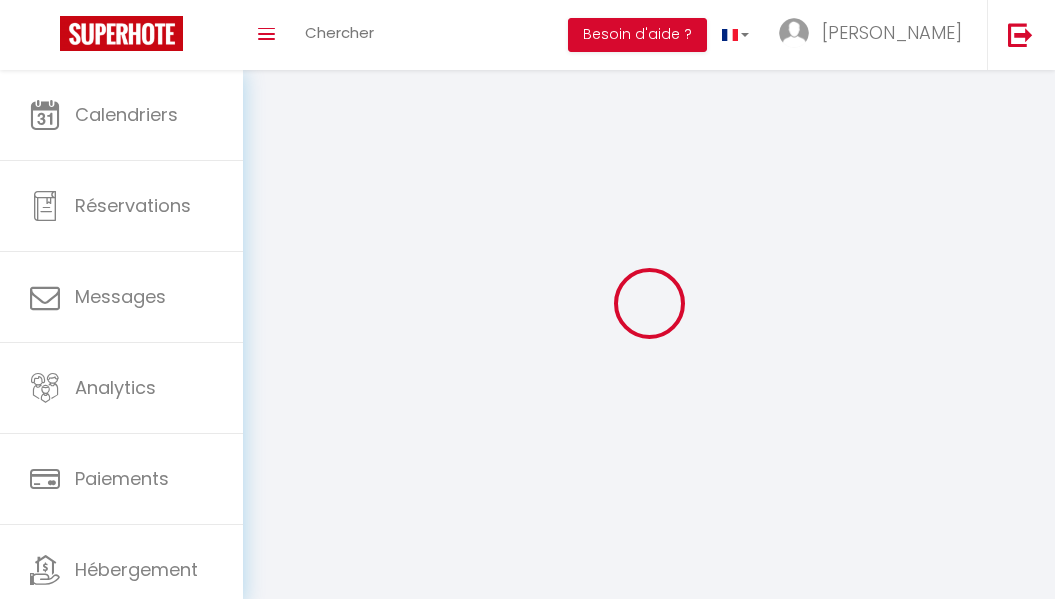 scroll, scrollTop: 0, scrollLeft: 0, axis: both 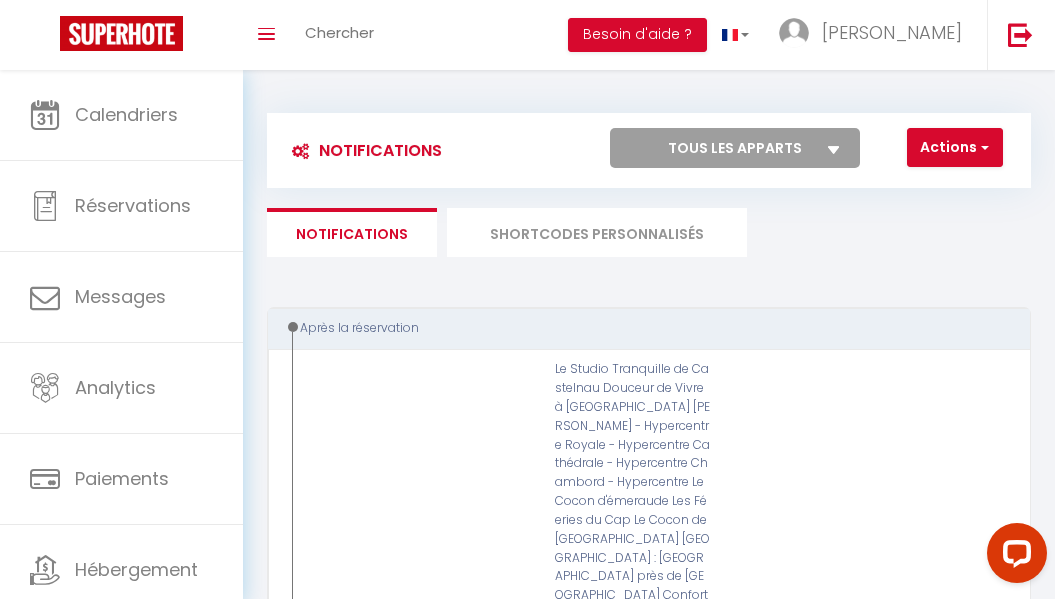 click on "SHORTCODES PERSONNALISÉS" at bounding box center [597, 232] 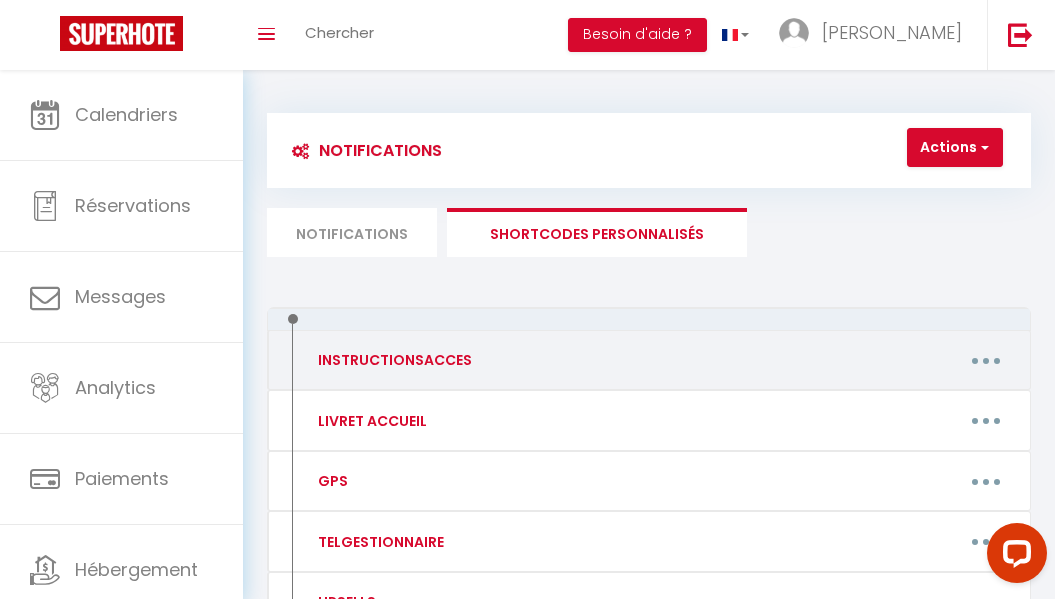 click at bounding box center [986, 360] 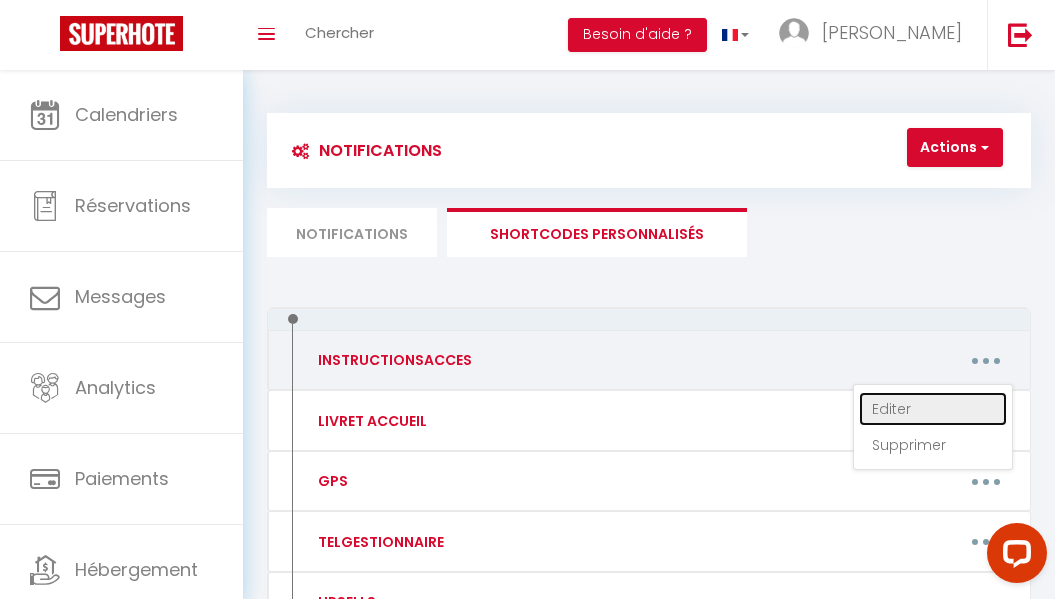 click on "Editer" at bounding box center (933, 409) 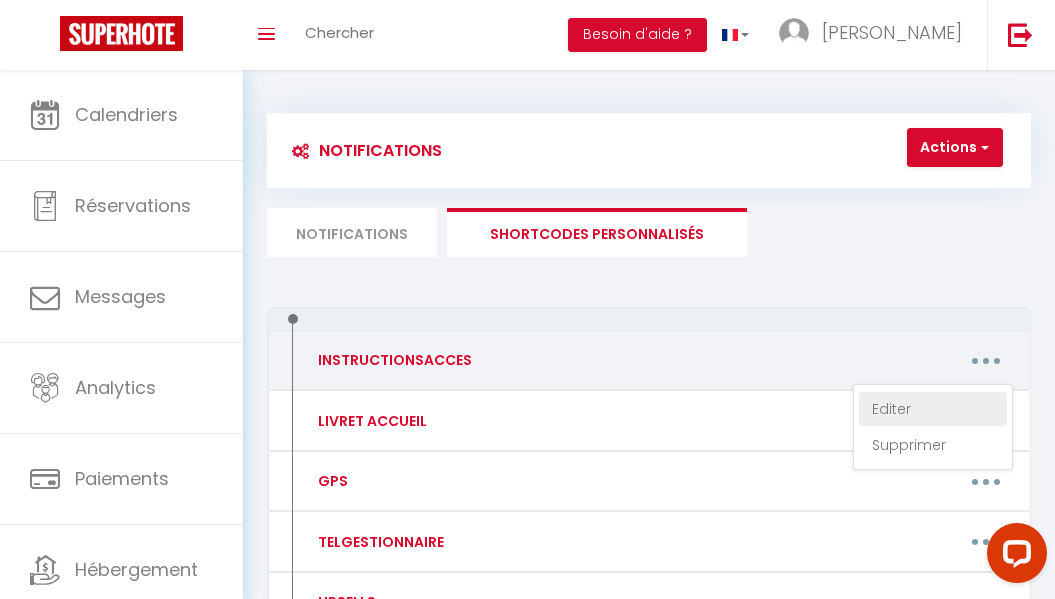 type on "INSTRUCTIONSACCES" 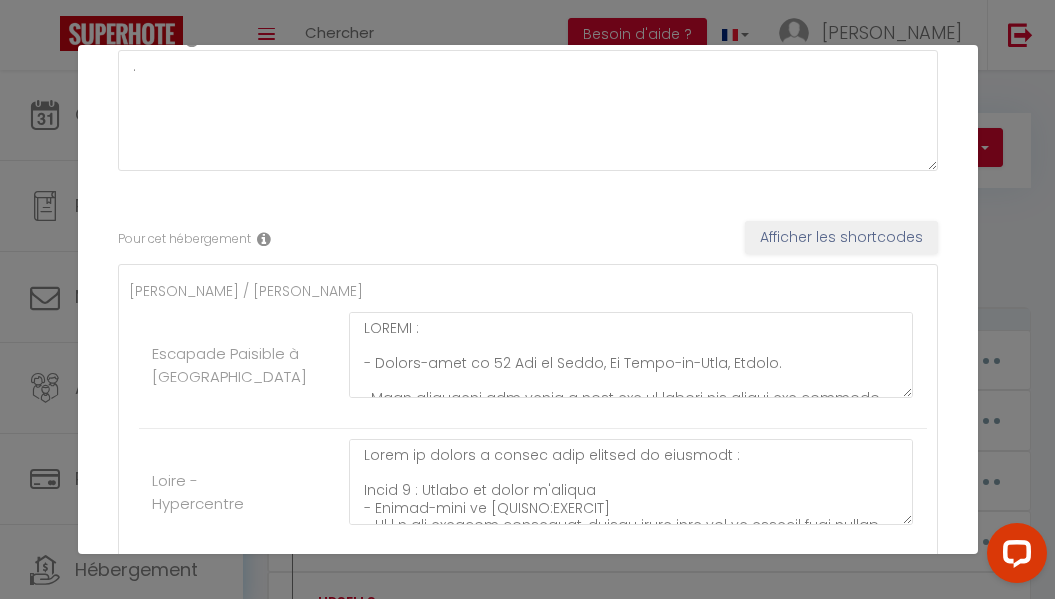 scroll, scrollTop: 186, scrollLeft: 0, axis: vertical 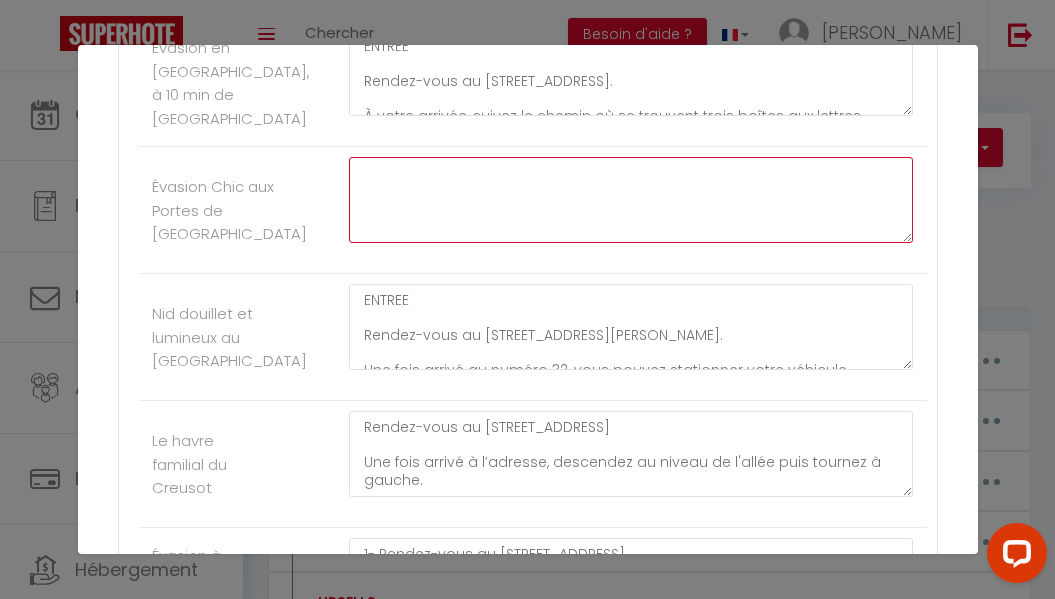 click at bounding box center [631, 200] 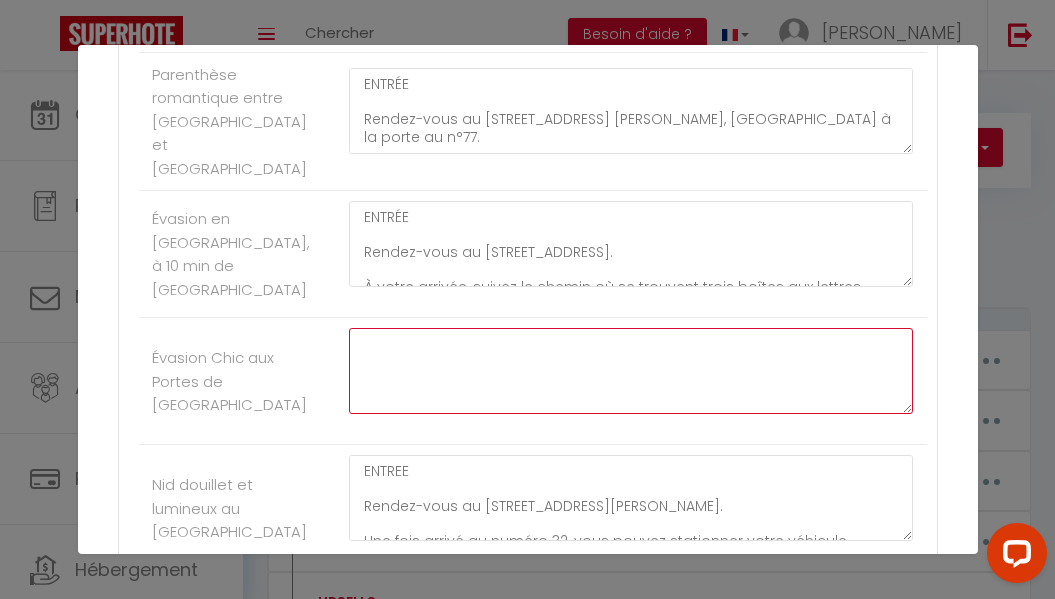 scroll, scrollTop: 8433, scrollLeft: 0, axis: vertical 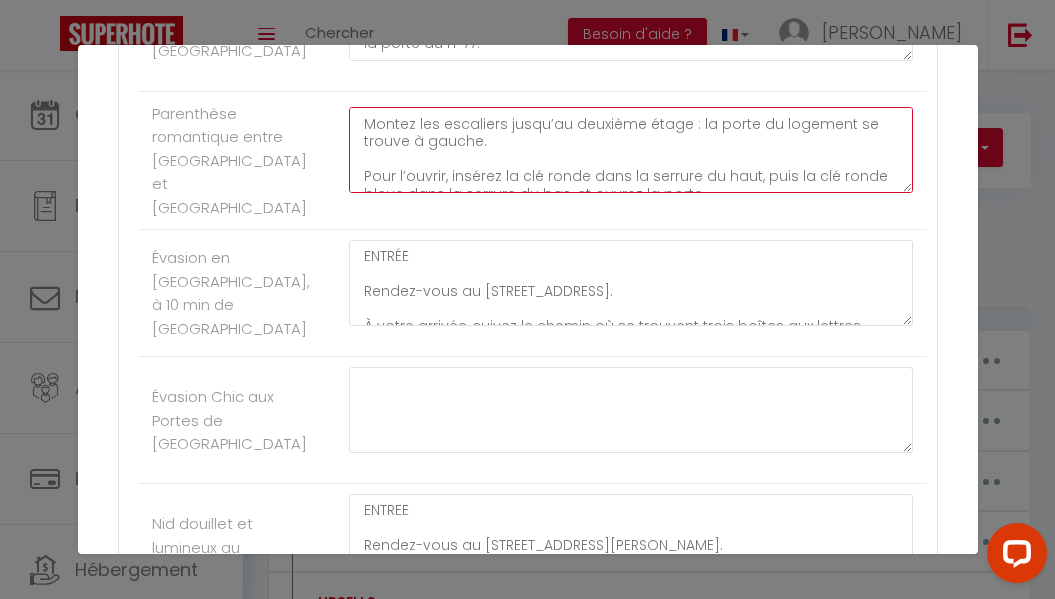 drag, startPoint x: 359, startPoint y: 224, endPoint x: 414, endPoint y: 315, distance: 106.32967 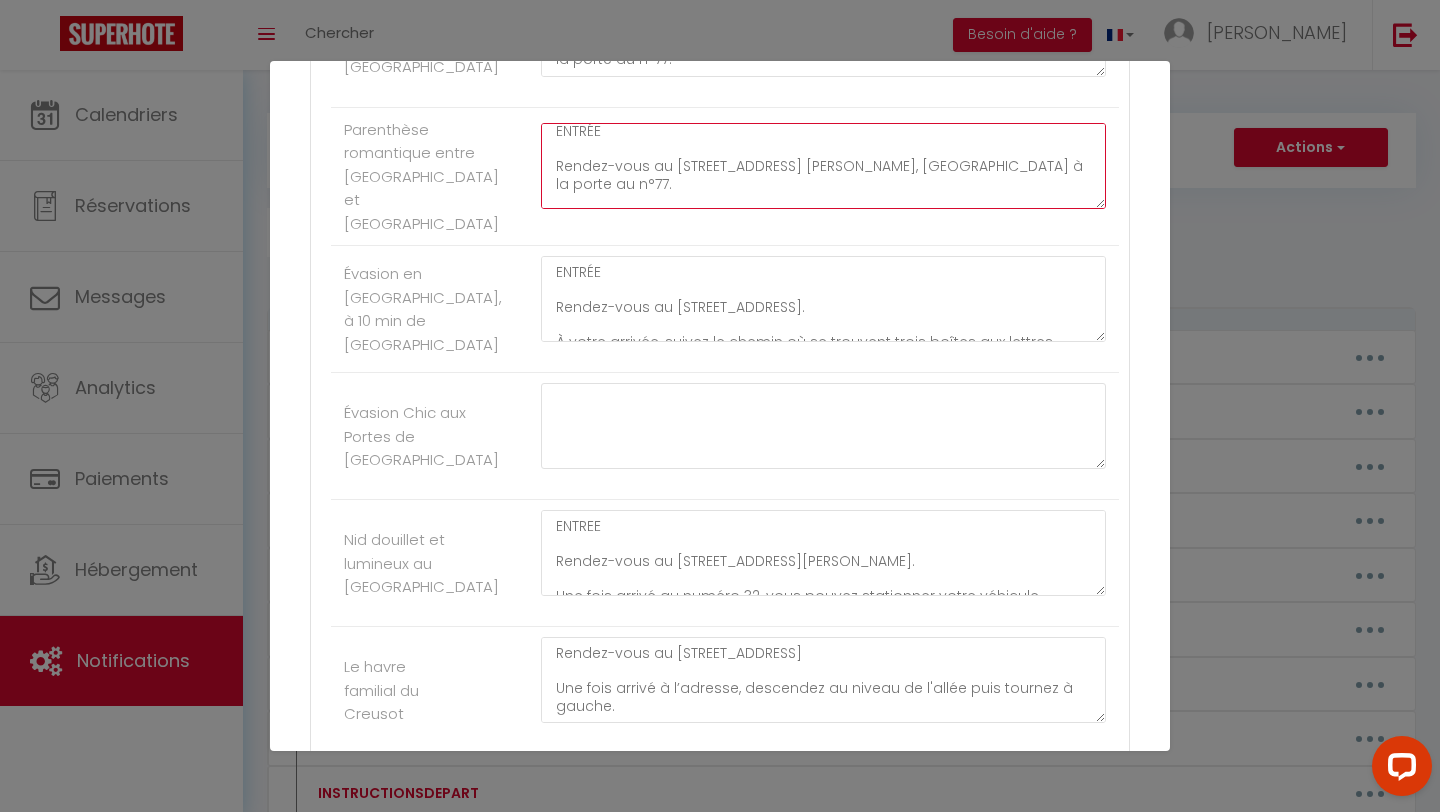 scroll, scrollTop: 0, scrollLeft: 0, axis: both 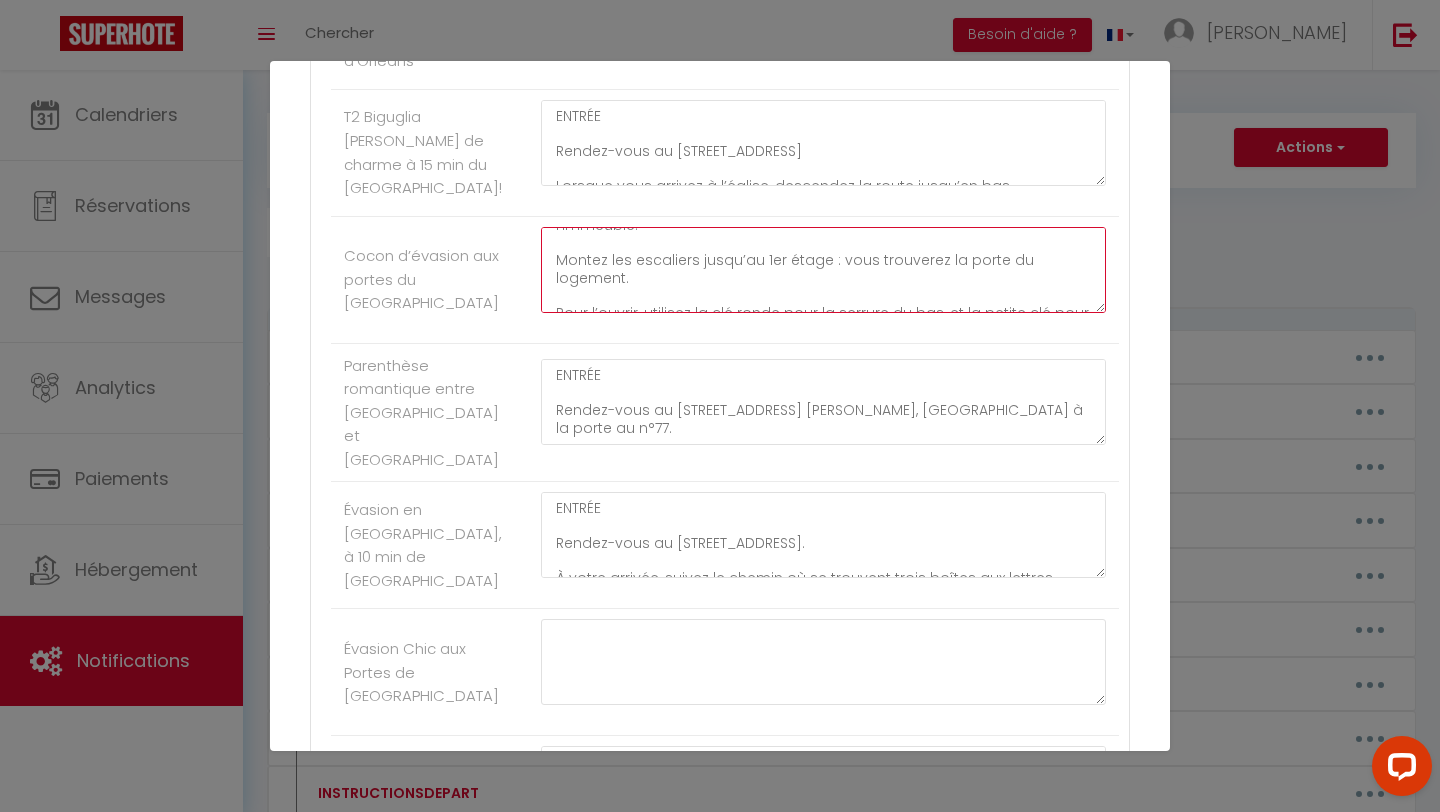 drag, startPoint x: 549, startPoint y: 371, endPoint x: 712, endPoint y: 454, distance: 182.91528 